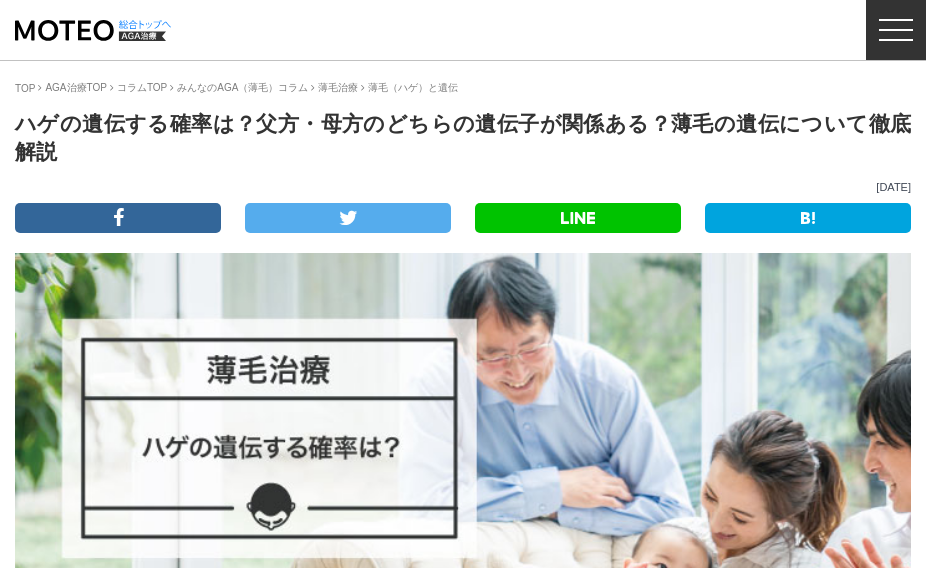 scroll, scrollTop: 0, scrollLeft: 0, axis: both 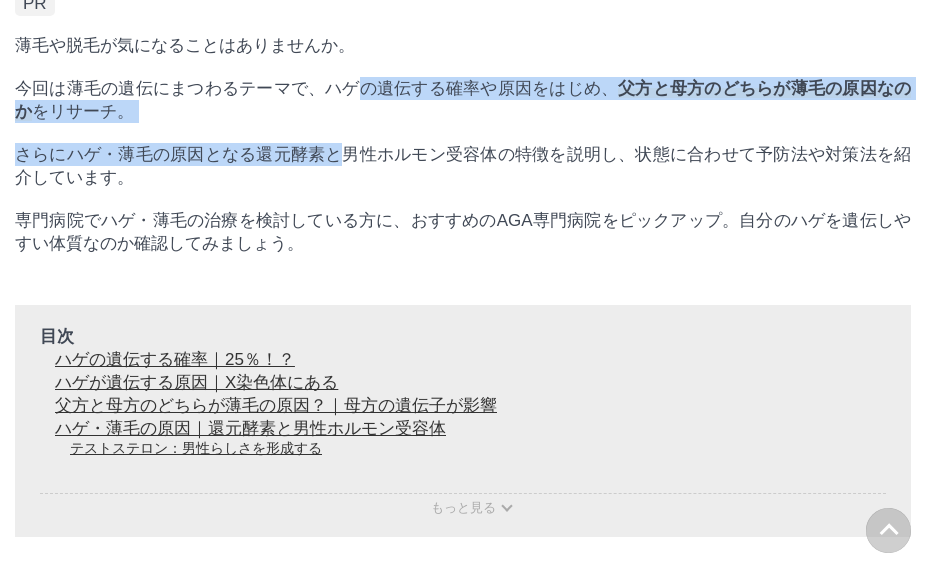 drag, startPoint x: 365, startPoint y: 106, endPoint x: 350, endPoint y: 176, distance: 71.5891 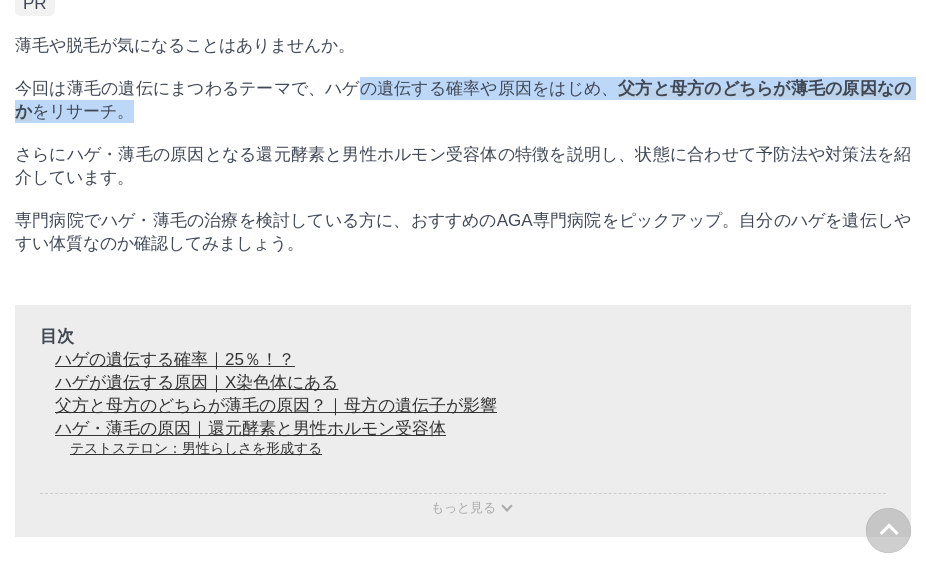 click on "この記事を書いた人                   [PERSON_NAME] [PERSON_NAME]治療だけでなく、心臓血管外科、循環器専門医として多くの患者の健康維持に貢献。       PR   薄毛や脱毛が気になることはありませんか。 今回は薄毛の遺伝にまつわるテーマで、ハゲの遺伝する確率や原因をはじめ、 父方と母方のどちらが薄毛の原因なのか をリサーチ。 さらにハゲ・薄毛の原因となる還元酵素と男性ホルモン受容体の特徴を説明し、状態に合わせて予防法や対策法を紹介しています。 専門病院でハゲ・薄毛の治療を検討している方に、おすすめのAGA専門病院をピックアップ。自分のハゲを遺伝しやすい体質なのか確認してみましょう。 目次 ハゲの遺伝する確率｜25％！？ [PERSON_NAME]が遺伝する原因｜X染色体にある 父方と母方のどちらが薄毛の原因？｜母方の遺伝子が影響 まとめ TGF-β と" at bounding box center (463, 14966) 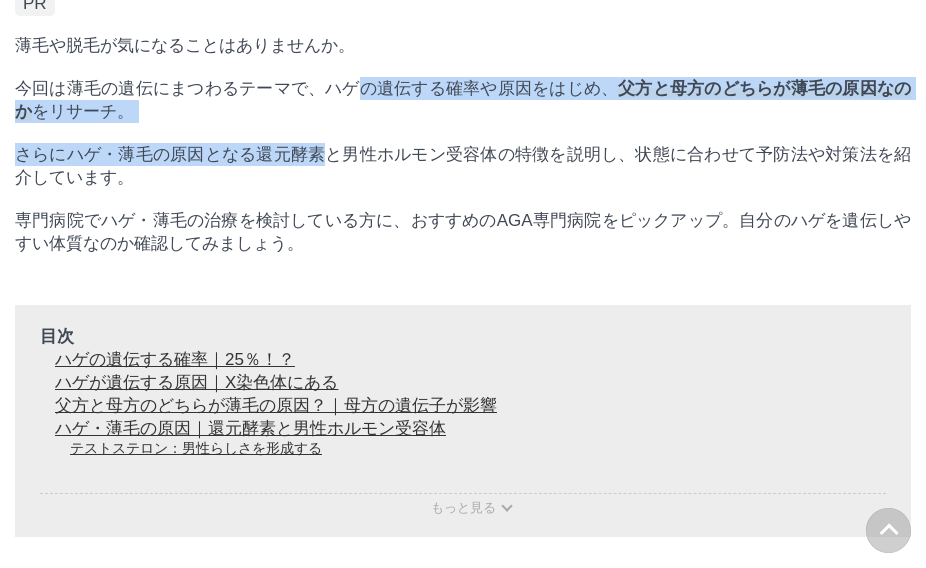drag, startPoint x: 350, startPoint y: 102, endPoint x: 329, endPoint y: 181, distance: 81.7435 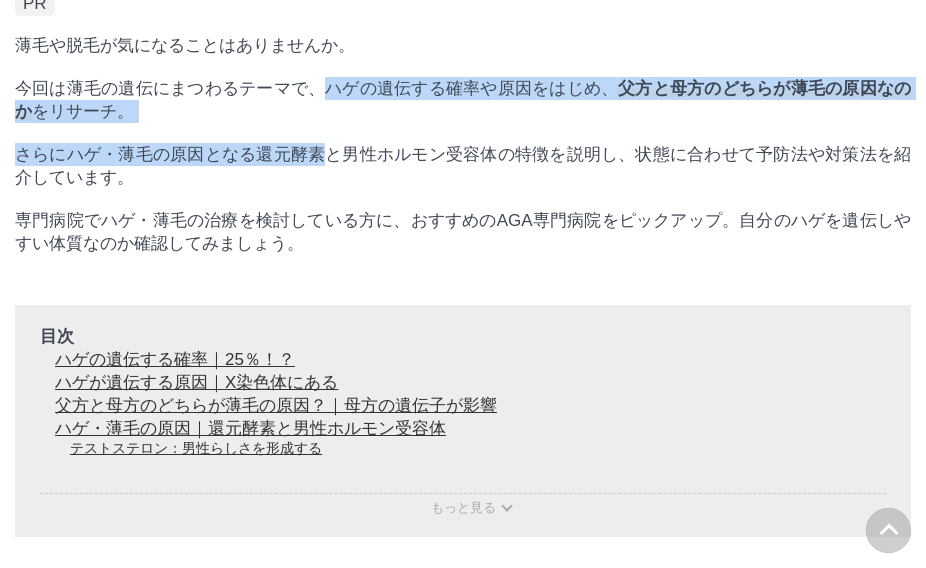 click on "この記事を書いた人                   [PERSON_NAME] [PERSON_NAME]治療だけでなく、心臓血管外科、循環器専門医として多くの患者の健康維持に貢献。       PR   薄毛や脱毛が気になることはありませんか。 今回は薄毛の遺伝にまつわるテーマで、ハゲの遺伝する確率や原因をはじめ、 父方と母方のどちらが薄毛の原因なのか をリサーチ。 さらにハゲ・薄毛の原因となる還元酵素と男性ホルモン受容体の特徴を説明し、状態に合わせて予防法や対策法を紹介しています。 専門病院でハゲ・薄毛の治療を検討している方に、おすすめのAGA専門病院をピックアップ。自分のハゲを遺伝しやすい体質なのか確認してみましょう。 目次 ハゲの遺伝する確率｜25％！？ [PERSON_NAME]が遺伝する原因｜X染色体にある 父方と母方のどちらが薄毛の原因？｜母方の遺伝子が影響 まとめ TGF-β と" at bounding box center [463, 14966] 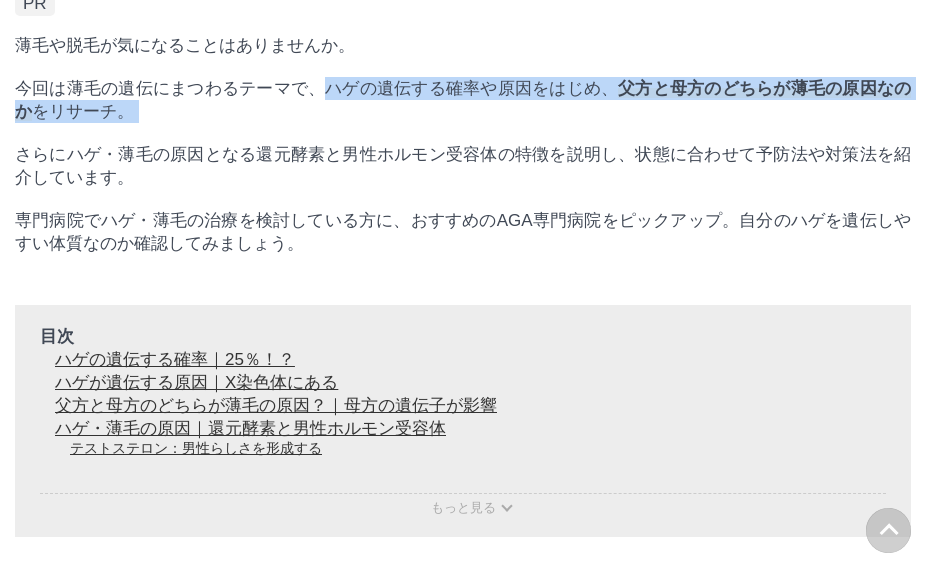 drag, startPoint x: 324, startPoint y: 128, endPoint x: 323, endPoint y: 148, distance: 20.024984 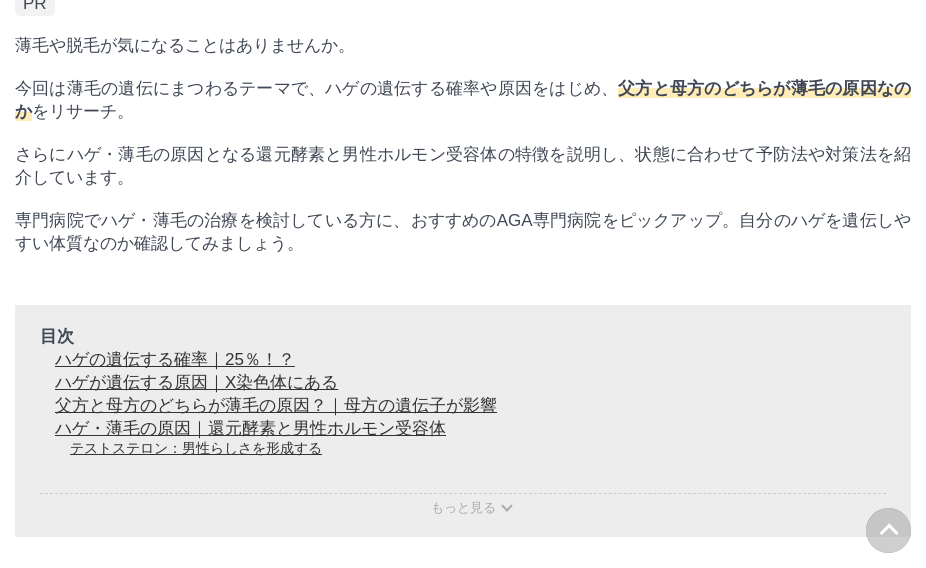 scroll, scrollTop: 1100, scrollLeft: 0, axis: vertical 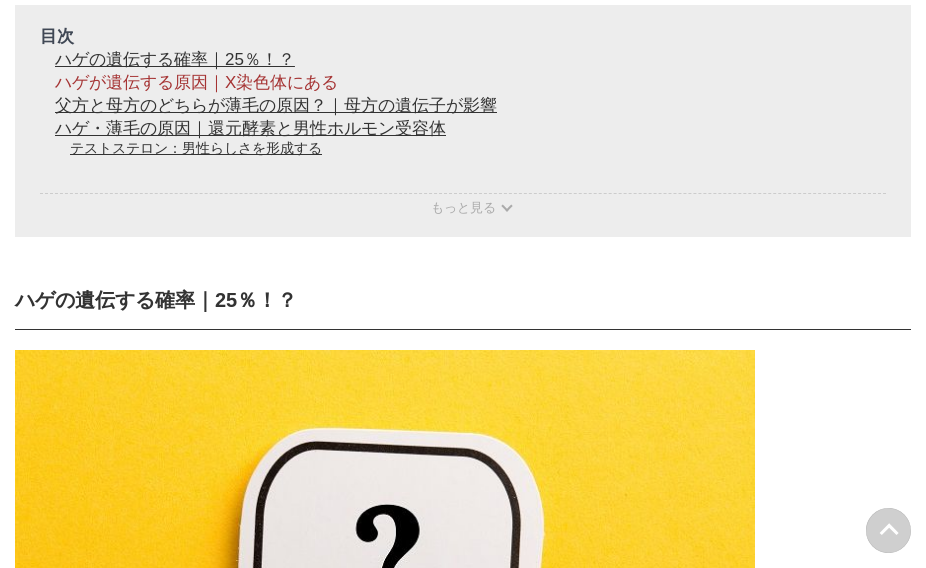 click on "ハゲが遺伝する原因｜X染色体にある" at bounding box center (196, 82) 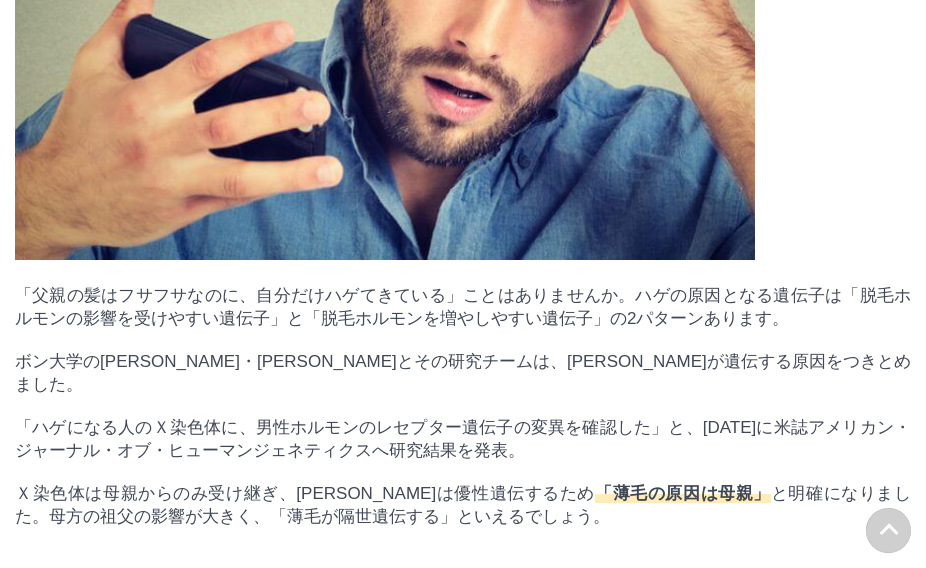 scroll, scrollTop: 2909, scrollLeft: 0, axis: vertical 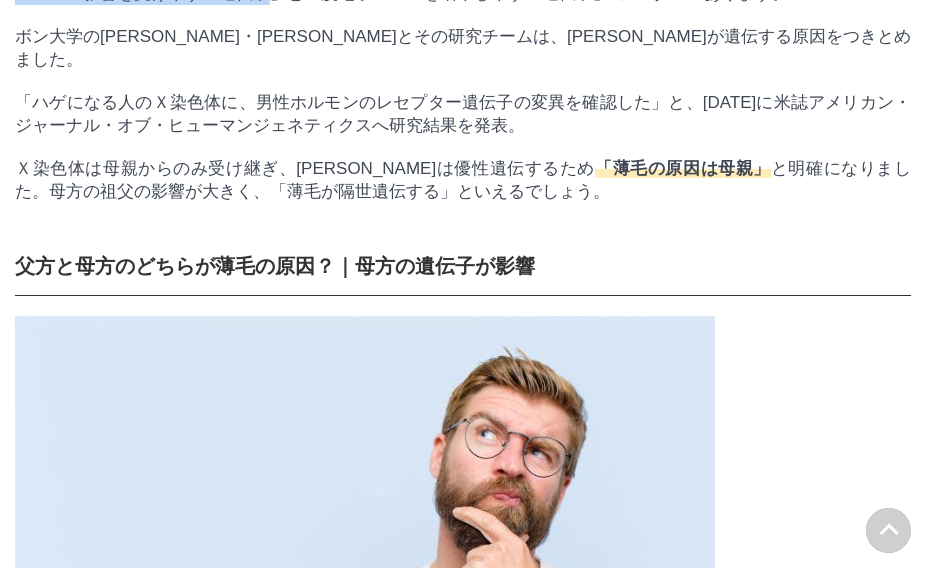 drag, startPoint x: 267, startPoint y: 116, endPoint x: 270, endPoint y: 143, distance: 27.166155 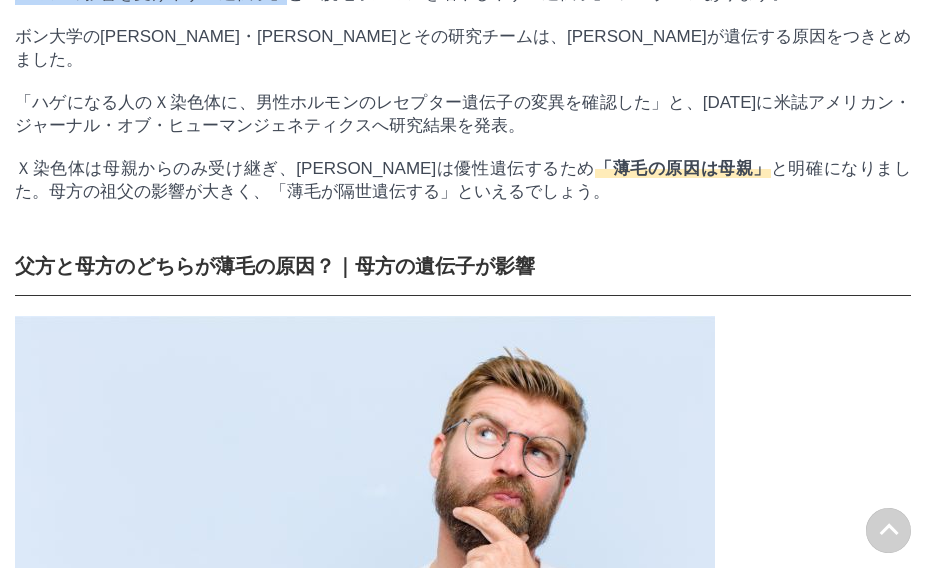 drag, startPoint x: 270, startPoint y: 143, endPoint x: 271, endPoint y: 105, distance: 38.013157 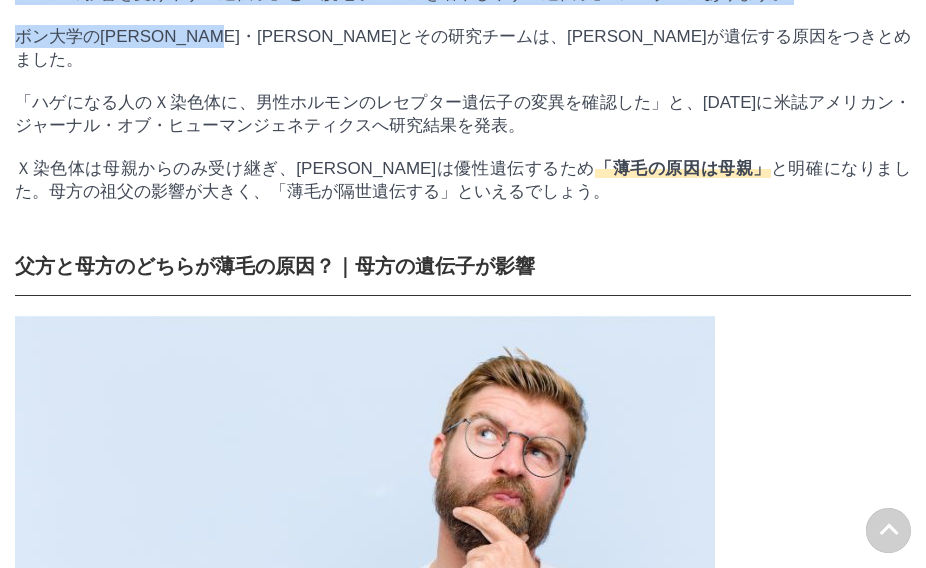 drag, startPoint x: 271, startPoint y: 105, endPoint x: 270, endPoint y: 145, distance: 40.012497 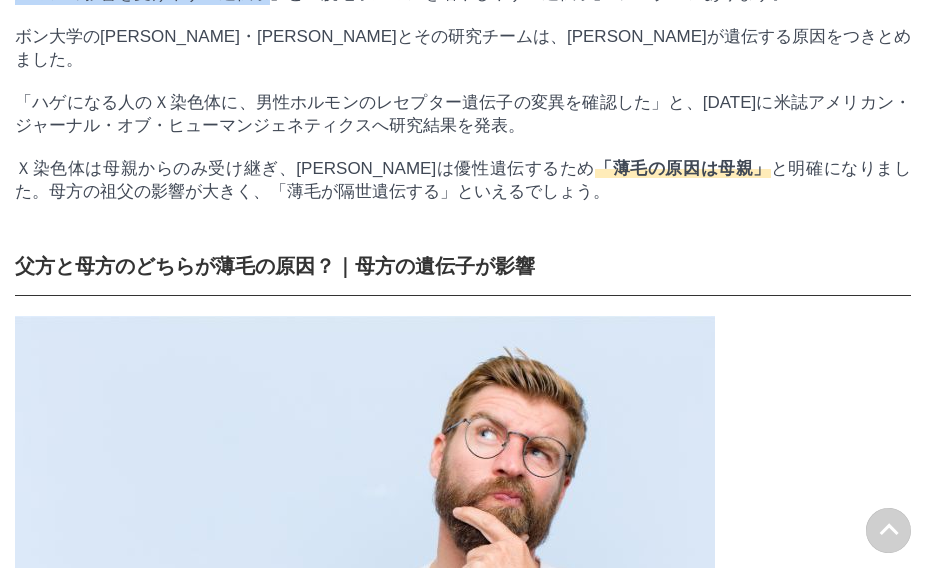 drag, startPoint x: 273, startPoint y: 112, endPoint x: 273, endPoint y: 101, distance: 11 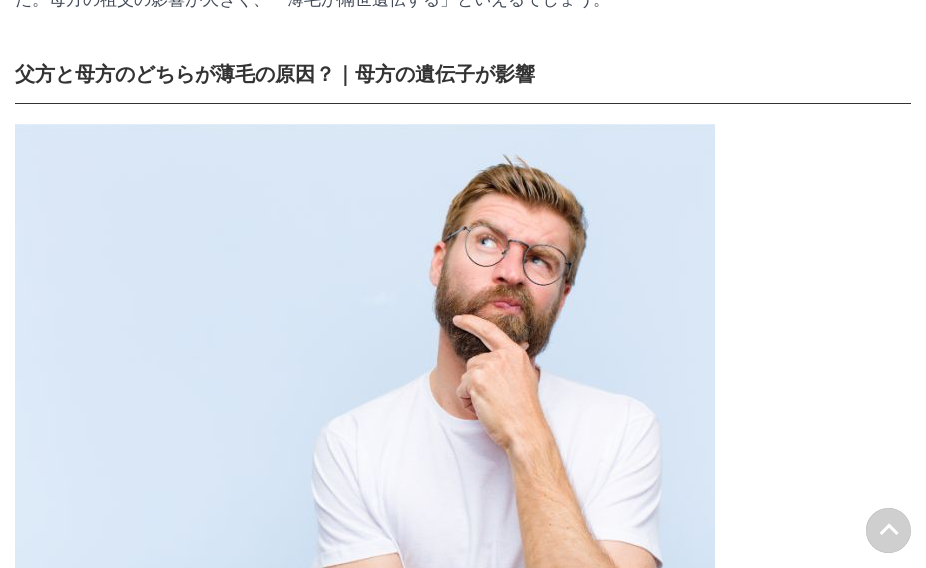 scroll, scrollTop: 3109, scrollLeft: 0, axis: vertical 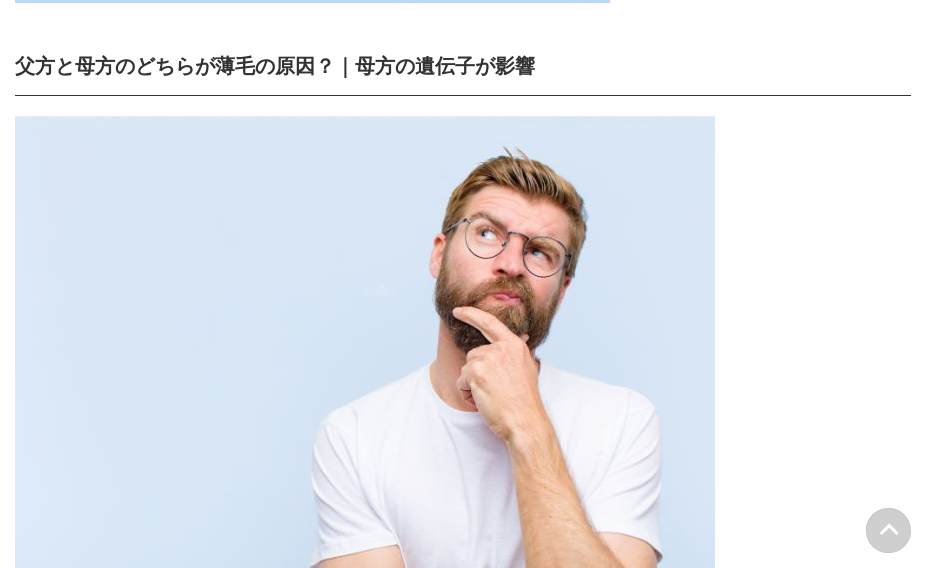 drag, startPoint x: 531, startPoint y: 117, endPoint x: 291, endPoint y: 90, distance: 241.51398 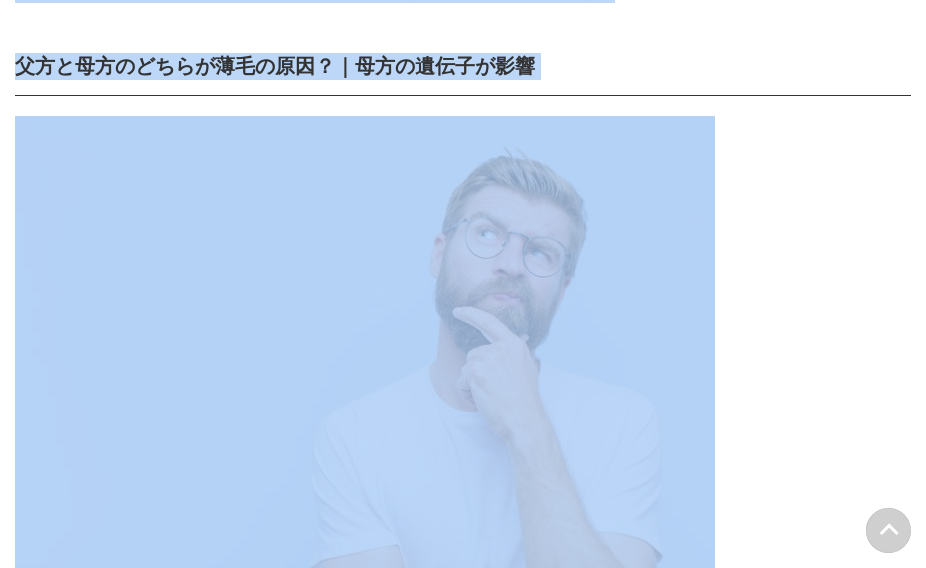 drag, startPoint x: 289, startPoint y: 89, endPoint x: 650, endPoint y: 144, distance: 365.1657 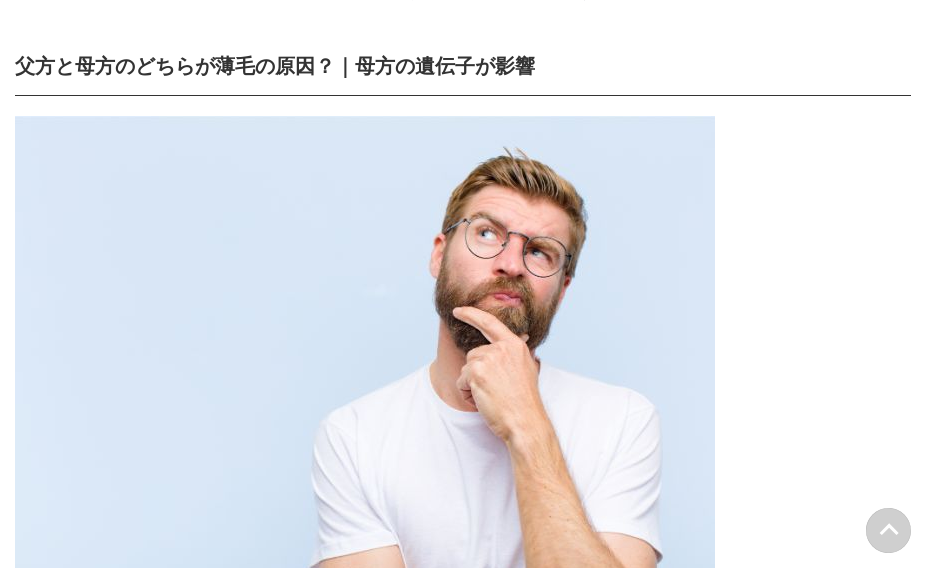drag, startPoint x: 576, startPoint y: 111, endPoint x: 314, endPoint y: 78, distance: 264.07007 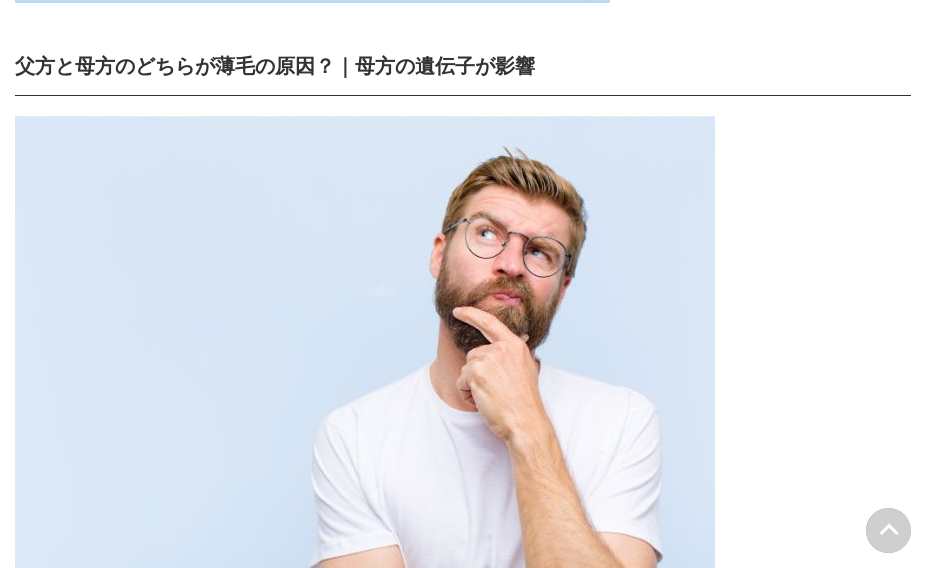 drag, startPoint x: 397, startPoint y: 109, endPoint x: 496, endPoint y: 124, distance: 100.12991 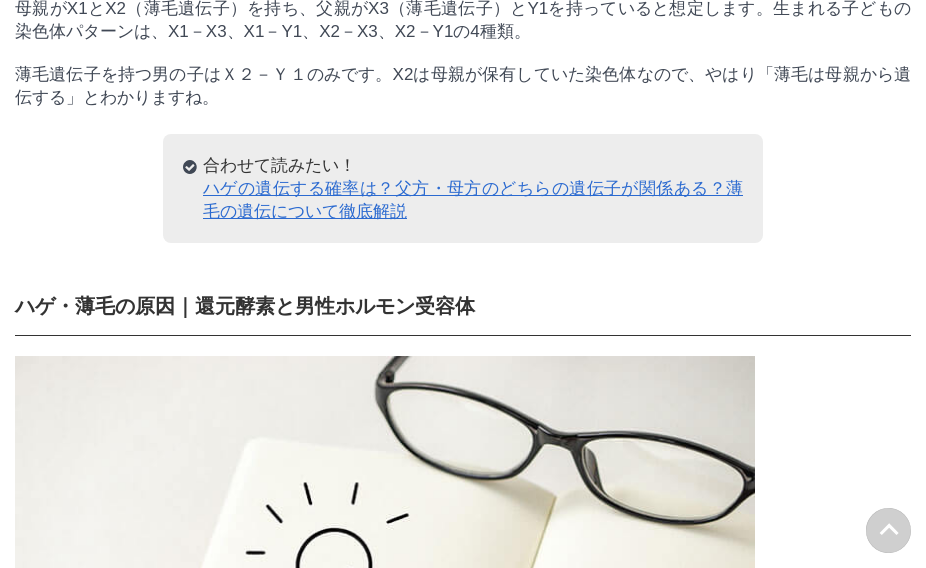 scroll, scrollTop: 3909, scrollLeft: 0, axis: vertical 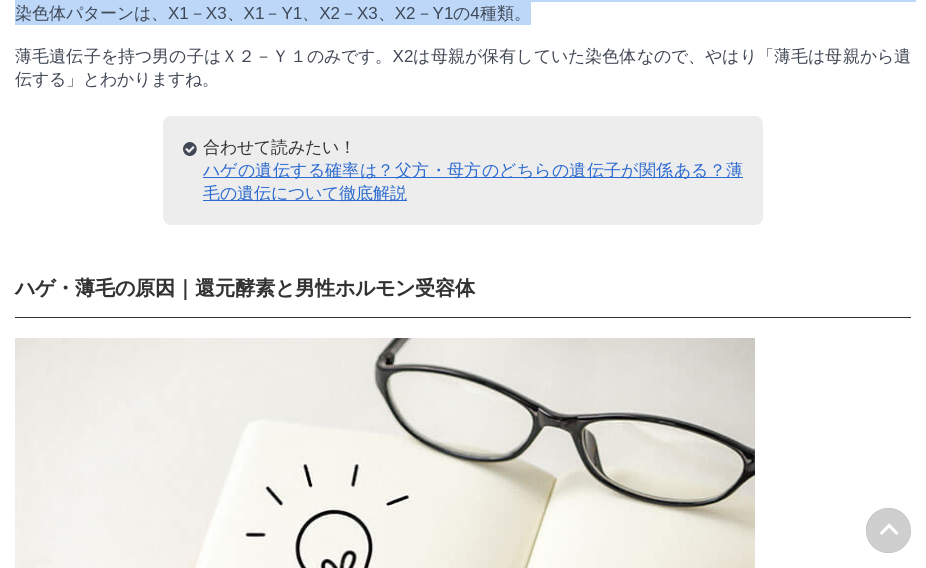 drag, startPoint x: 346, startPoint y: 104, endPoint x: 580, endPoint y: 190, distance: 249.30302 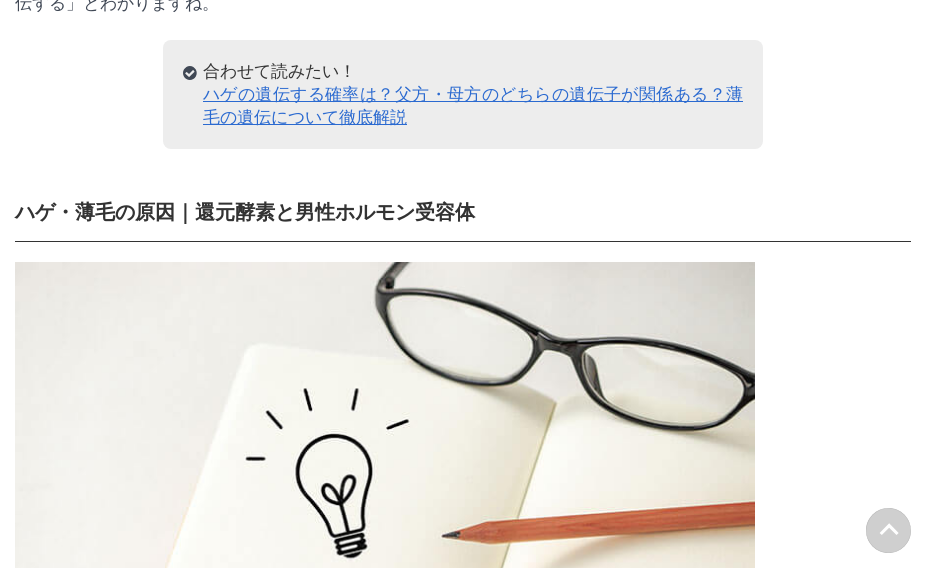 scroll, scrollTop: 4109, scrollLeft: 0, axis: vertical 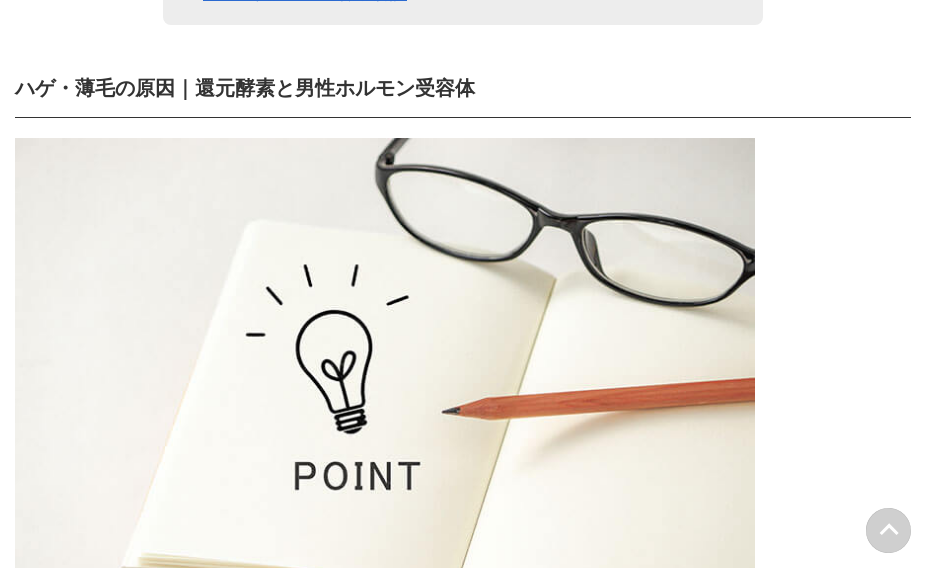 click on "薄毛遺伝子を持つ男の子はＸ２－Ｙ１のみです。X2は母親が保有していた染色体なので、やはり「薄毛は母親から遺伝する」とわかりますね。" at bounding box center [463, -132] 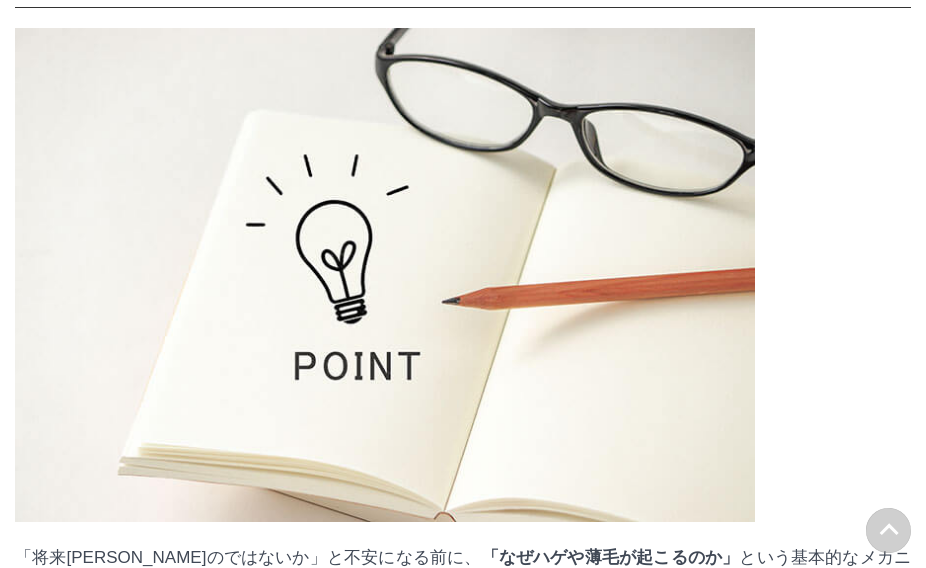 scroll, scrollTop: 4209, scrollLeft: 0, axis: vertical 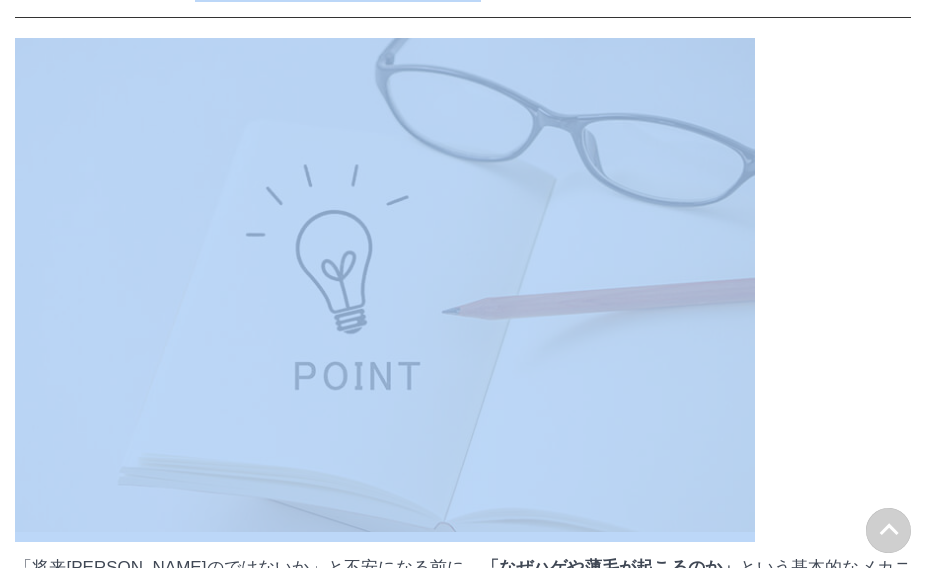 drag, startPoint x: 204, startPoint y: 169, endPoint x: 568, endPoint y: 212, distance: 366.53104 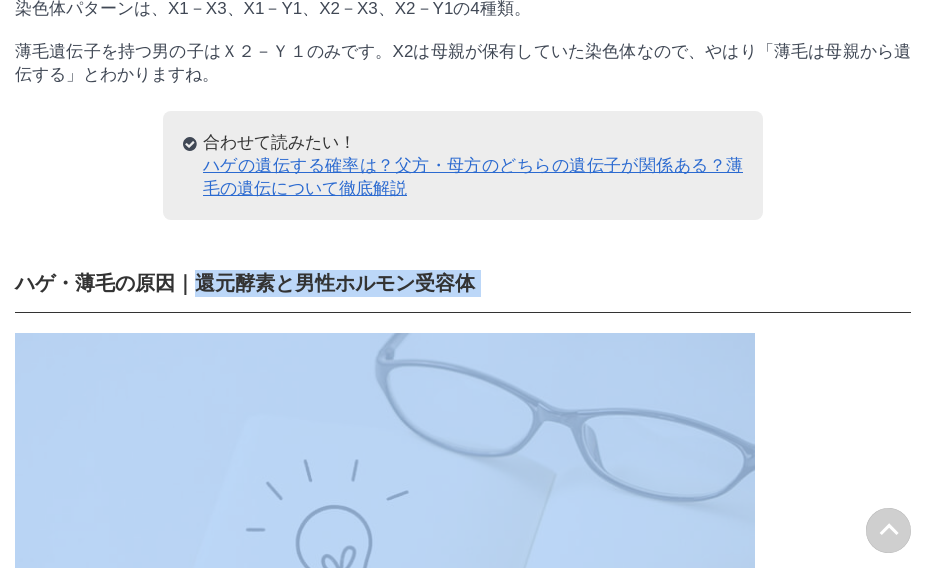 scroll, scrollTop: 3909, scrollLeft: 0, axis: vertical 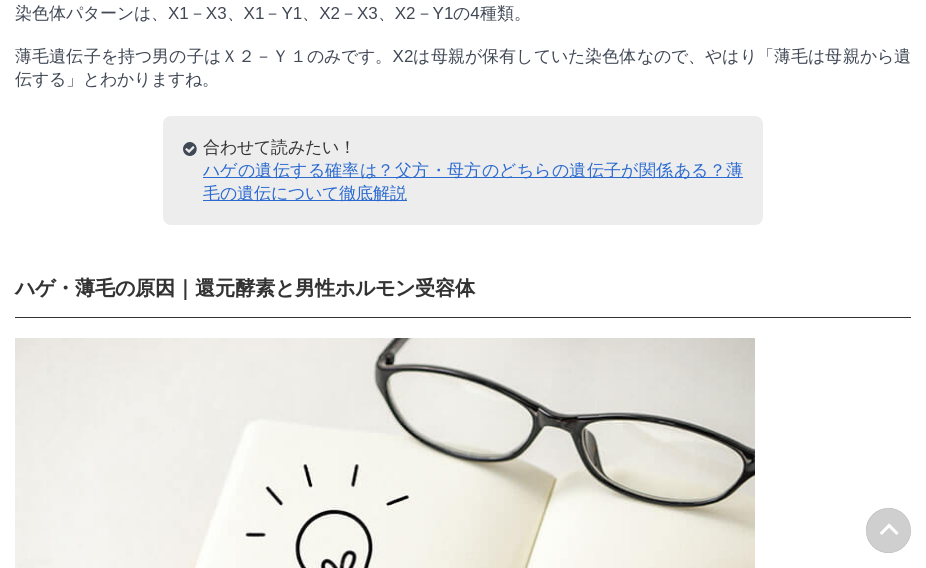 click on "母親がX1とX2（薄毛遺伝子）を持ち、父親がX3（薄毛遺伝子）とY1を持っていると想定します。生まれる子どもの染色体パターンは、X1－X3、X1－Y1、X2－X3、X2－Y1の4種類。" at bounding box center [463, 2] 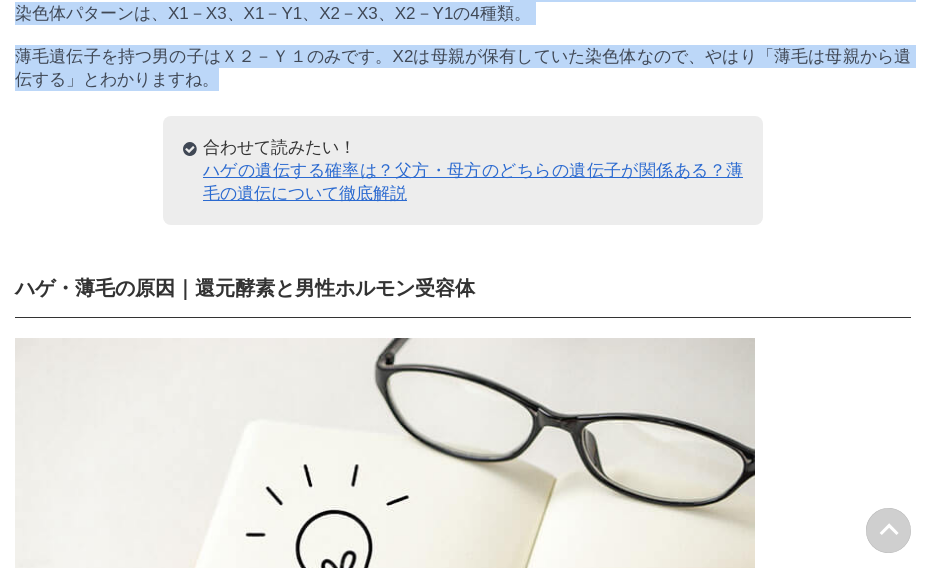 drag, startPoint x: 529, startPoint y: 227, endPoint x: 531, endPoint y: 241, distance: 14.142136 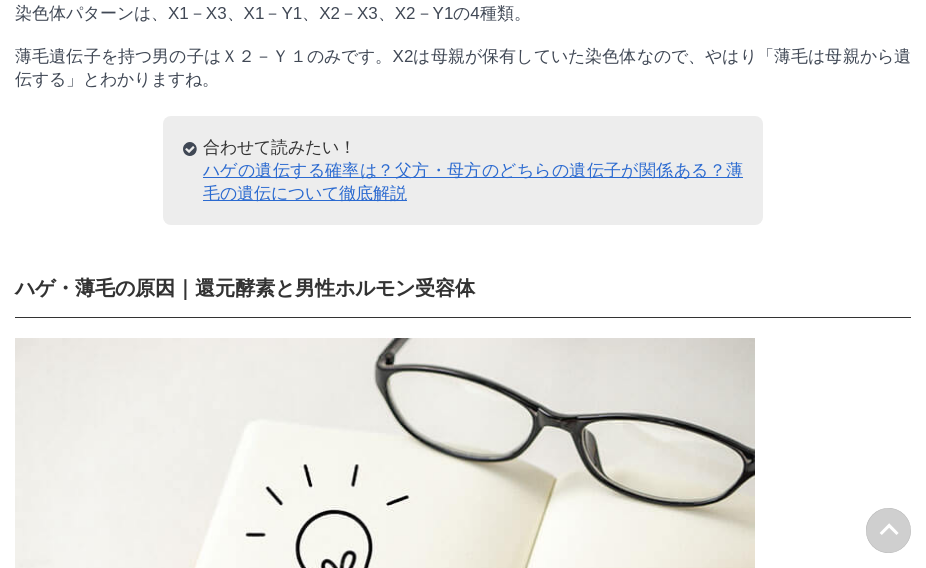 click on "この記事を書いた人                   [PERSON_NAME] [PERSON_NAME]治療だけでなく、心臓血管外科、循環器専門医として多くの患者の健康維持に貢献。       PR   薄毛や脱毛が気になることはありませんか。 今回は薄毛の遺伝にまつわるテーマで、ハゲの遺伝する確率や原因をはじめ、 父方と母方のどちらが薄毛の原因なのか をリサーチ。 さらにハゲ・薄毛の原因となる還元酵素と男性ホルモン受容体の特徴を説明し、状態に合わせて予防法や対策法を紹介しています。 専門病院でハゲ・薄毛の治療を検討している方に、おすすめのAGA専門病院をピックアップ。自分のハゲを遺伝しやすい体質なのか確認してみましょう。 目次 ハゲの遺伝する確率｜25％！？ [PERSON_NAME]が遺伝する原因｜X染色体にある 父方と母方のどちらが薄毛の原因？｜母方の遺伝子が影響 まとめ TGF-β と" at bounding box center (463, 11042) 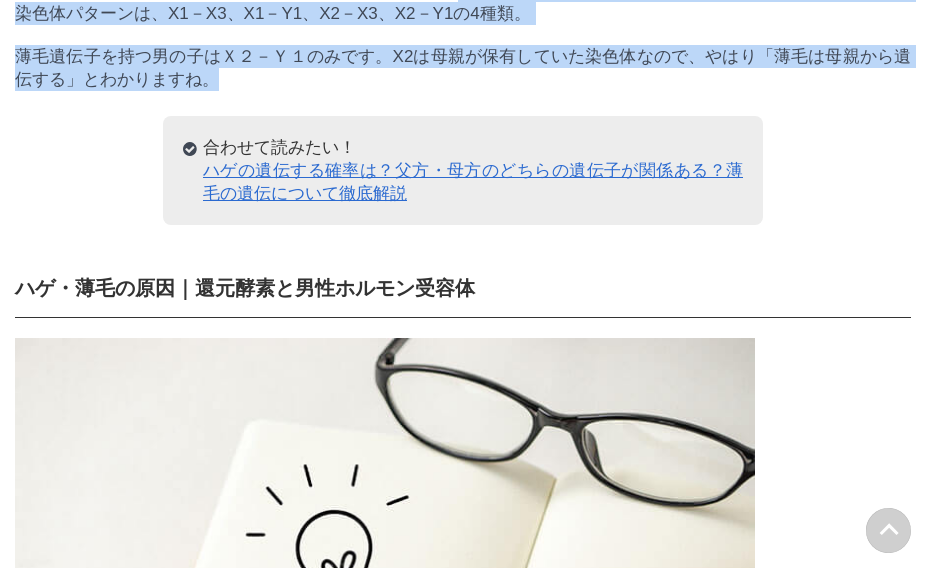 drag, startPoint x: 458, startPoint y: 122, endPoint x: 467, endPoint y: 237, distance: 115.35164 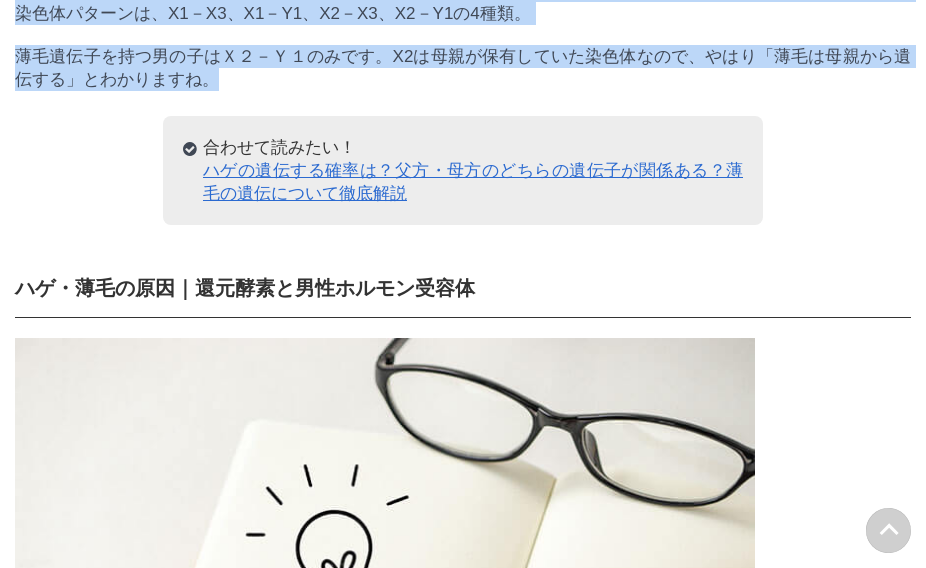 drag, startPoint x: 467, startPoint y: 237, endPoint x: 500, endPoint y: 104, distance: 137.03284 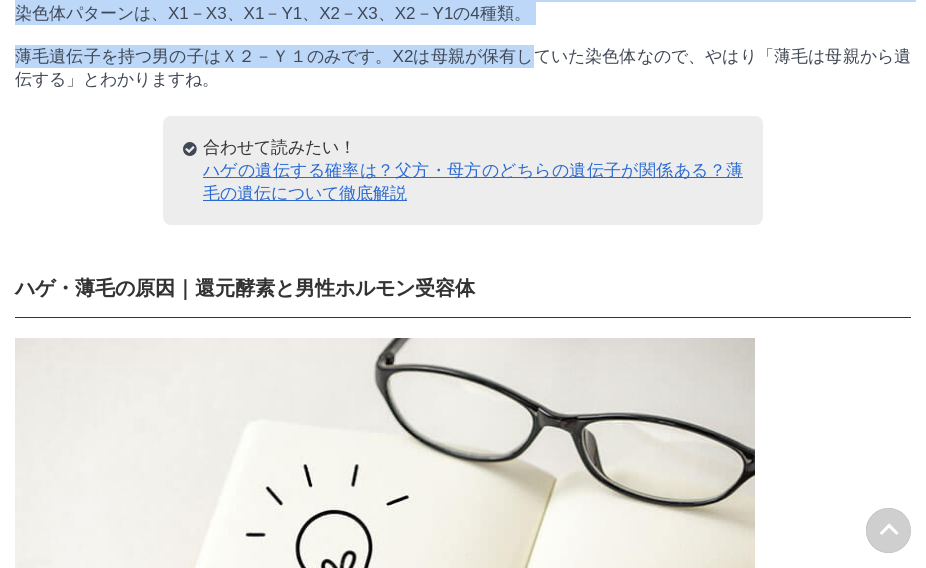drag, startPoint x: 501, startPoint y: 109, endPoint x: 512, endPoint y: 229, distance: 120.50311 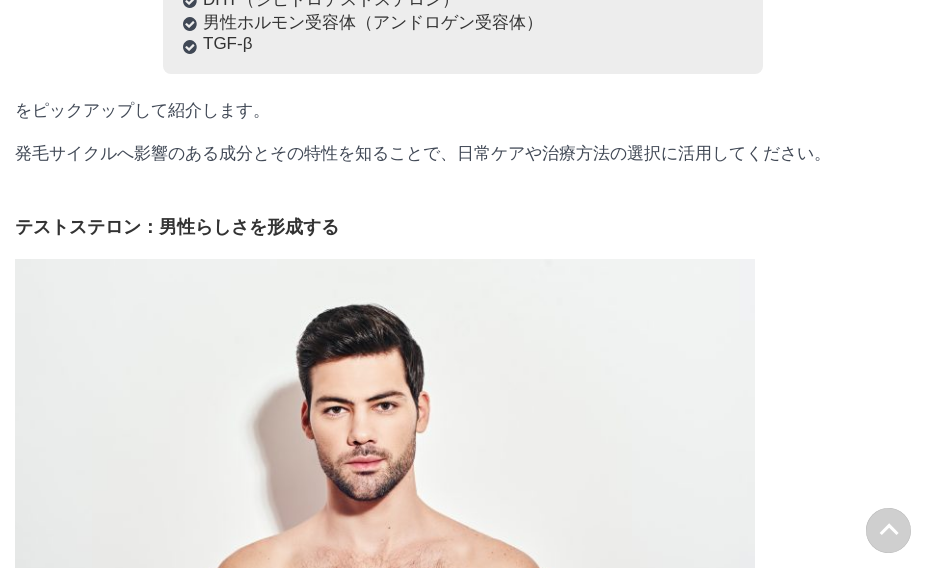 scroll, scrollTop: 4909, scrollLeft: 0, axis: vertical 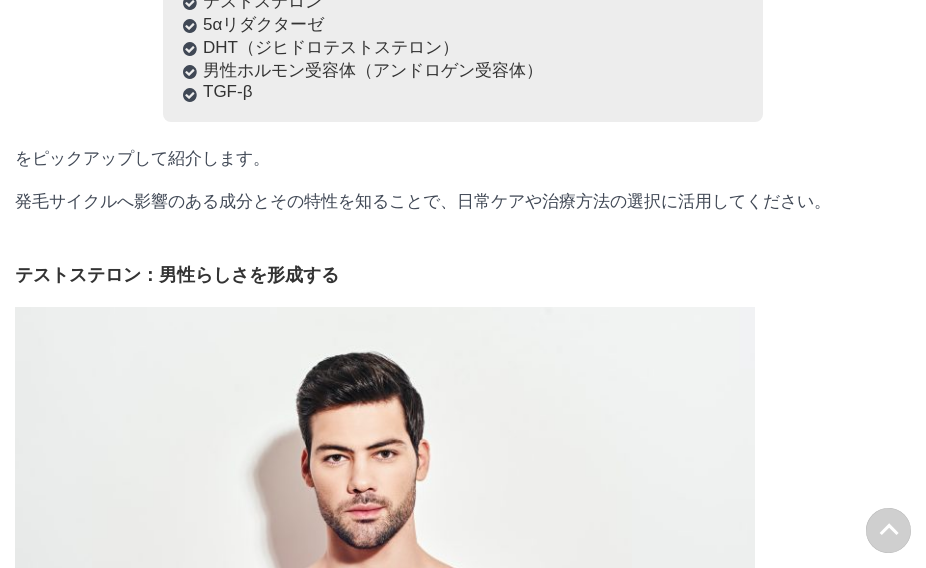 drag, startPoint x: 309, startPoint y: 121, endPoint x: 341, endPoint y: 49, distance: 78.79086 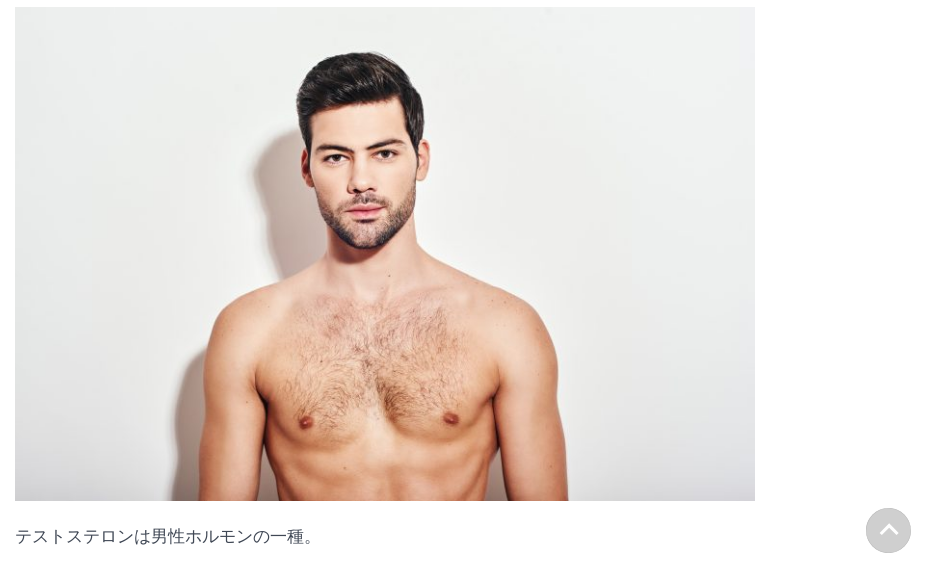 drag, startPoint x: 342, startPoint y: 119, endPoint x: 351, endPoint y: 142, distance: 24.698177 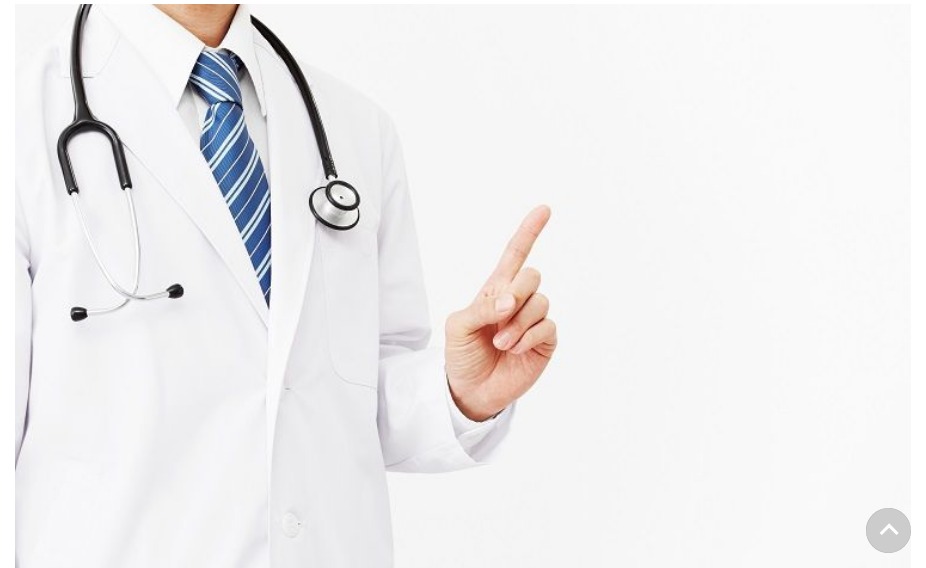 scroll, scrollTop: 6109, scrollLeft: 0, axis: vertical 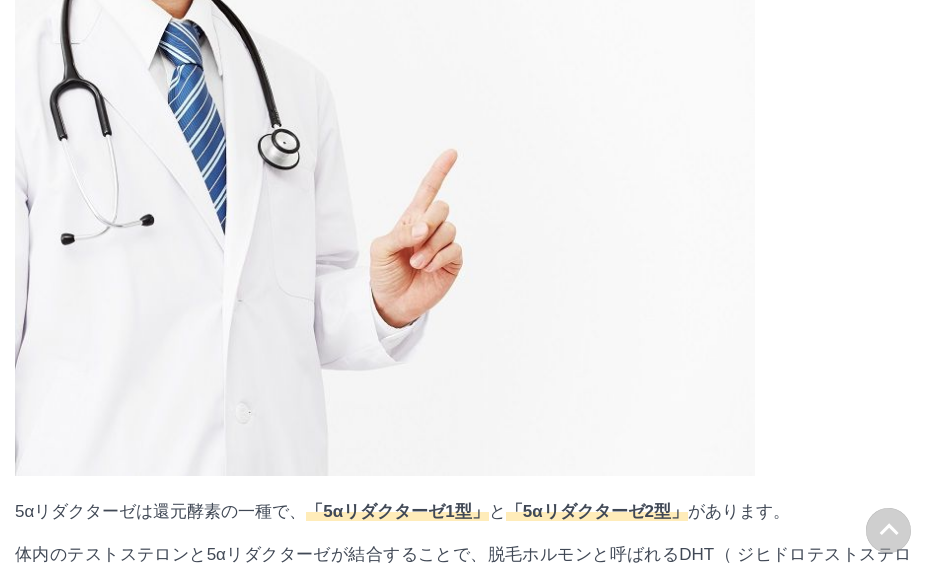 click on "この記事を書いた人                   [PERSON_NAME] [PERSON_NAME]治療だけでなく、心臓血管外科、循環器専門医として多くの患者の健康維持に貢献。       PR   薄毛や脱毛が気になることはありませんか。 今回は薄毛の遺伝にまつわるテーマで、ハゲの遺伝する確率や原因をはじめ、 父方と母方のどちらが薄毛の原因なのか をリサーチ。 さらにハゲ・薄毛の原因となる還元酵素と男性ホルモン受容体の特徴を説明し、状態に合わせて予防法や対策法を紹介しています。 専門病院でハゲ・薄毛の治療を検討している方に、おすすめのAGA専門病院をピックアップ。自分のハゲを遺伝しやすい体質なのか確認してみましょう。 目次 ハゲの遺伝する確率｜25％！？ [PERSON_NAME]が遺伝する原因｜X染色体にある 父方と母方のどちらが薄毛の原因？｜母方の遺伝子が影響 まとめ TGF-β と" at bounding box center [463, 8440] 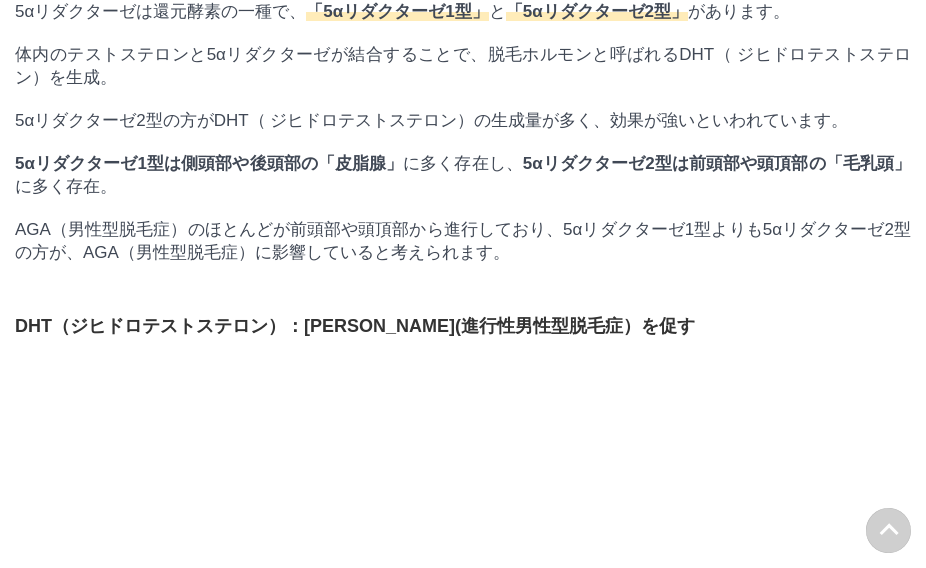 scroll, scrollTop: 7009, scrollLeft: 0, axis: vertical 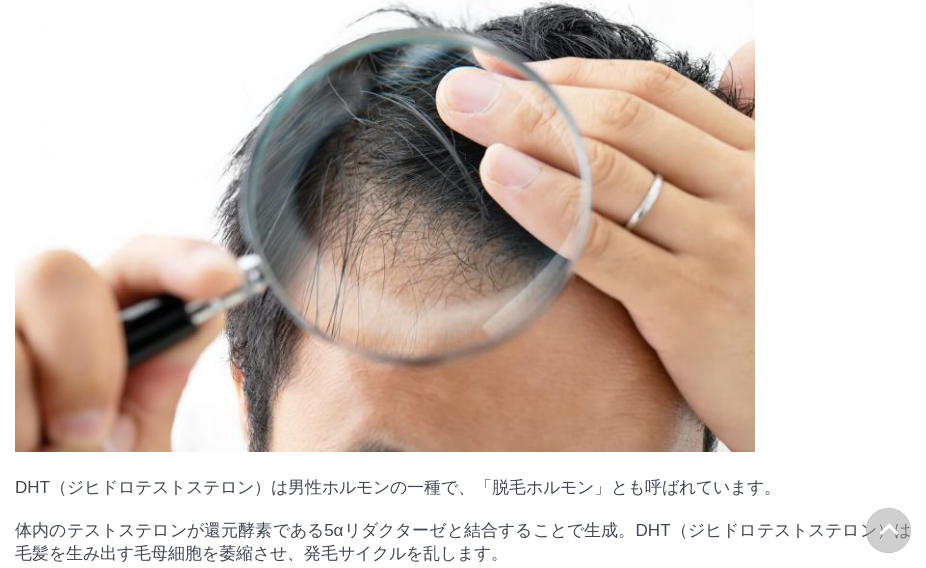 drag, startPoint x: 536, startPoint y: 170, endPoint x: 499, endPoint y: 84, distance: 93.62158 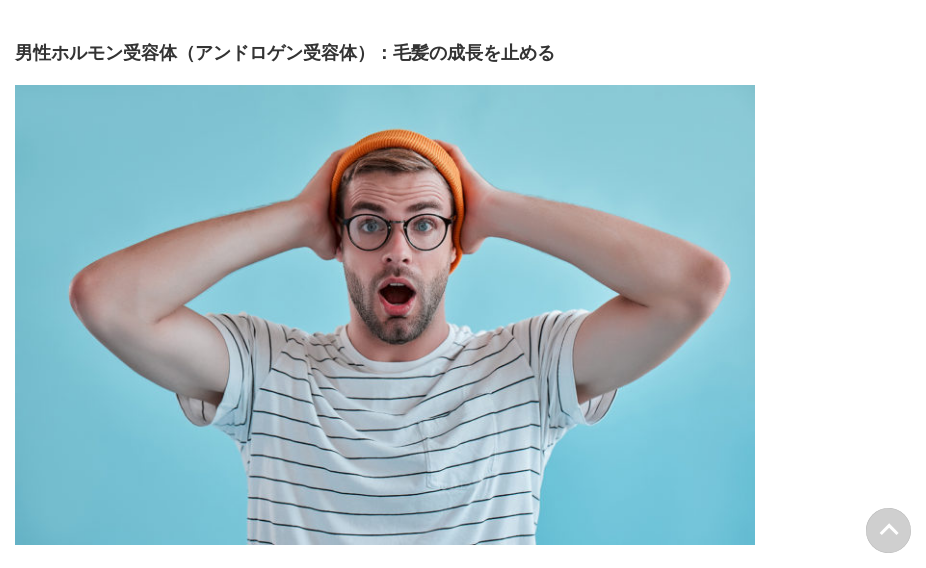 scroll, scrollTop: 7909, scrollLeft: 0, axis: vertical 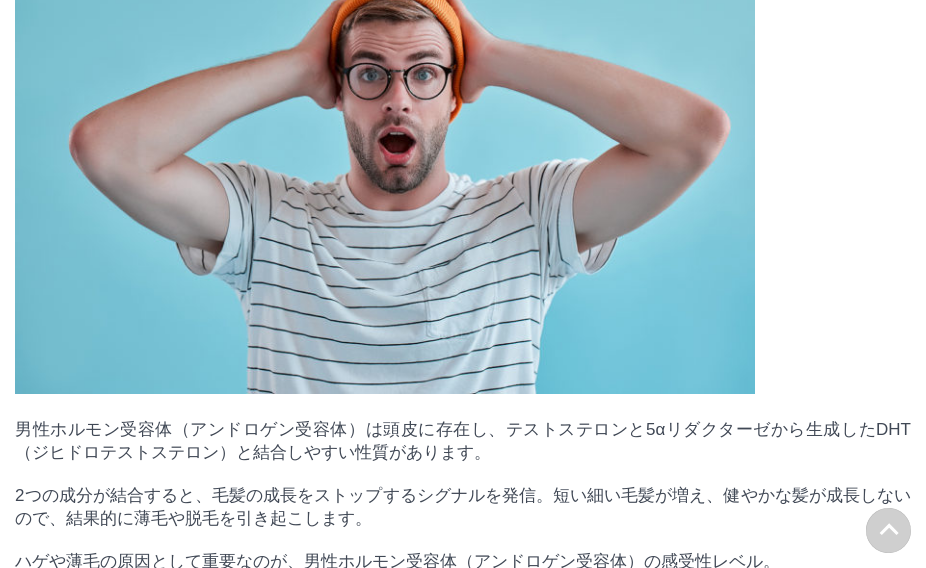 drag, startPoint x: 505, startPoint y: 155, endPoint x: 506, endPoint y: 167, distance: 12.0415945 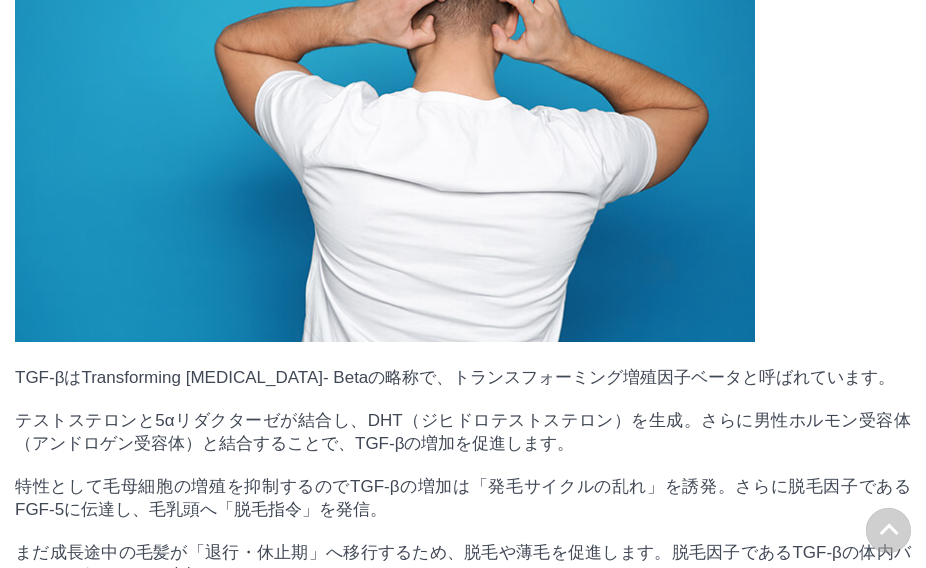 scroll, scrollTop: 8809, scrollLeft: 0, axis: vertical 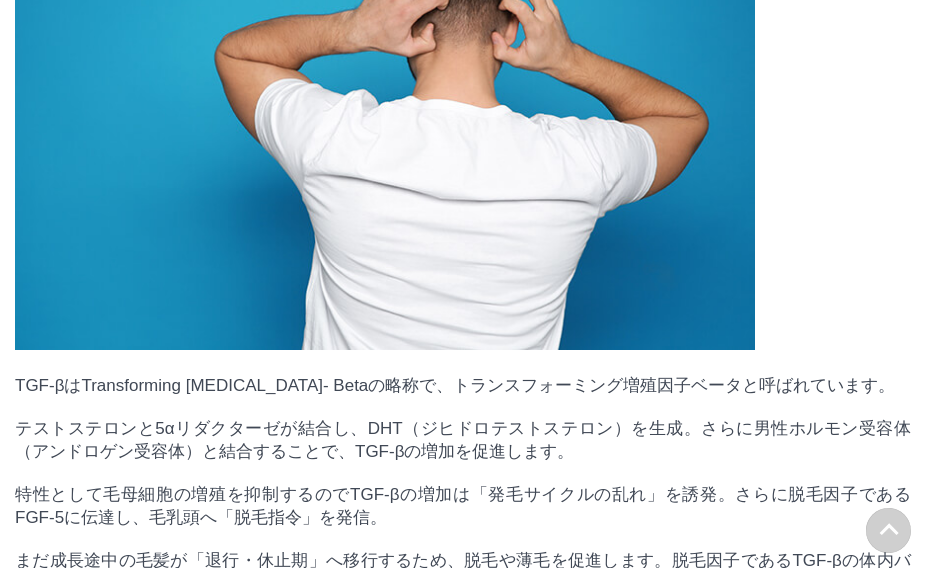 drag, startPoint x: 503, startPoint y: 95, endPoint x: 514, endPoint y: 134, distance: 40.5216 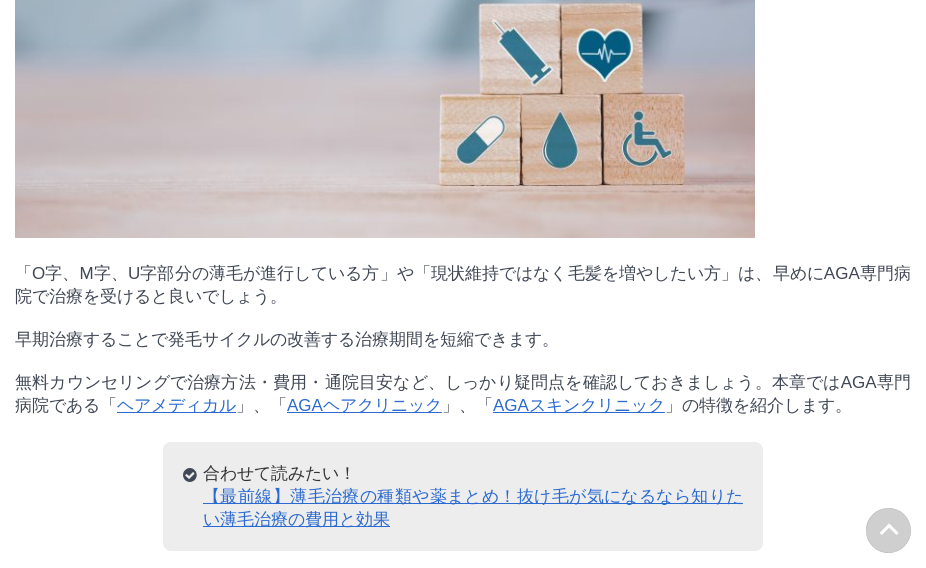 scroll, scrollTop: 13309, scrollLeft: 0, axis: vertical 